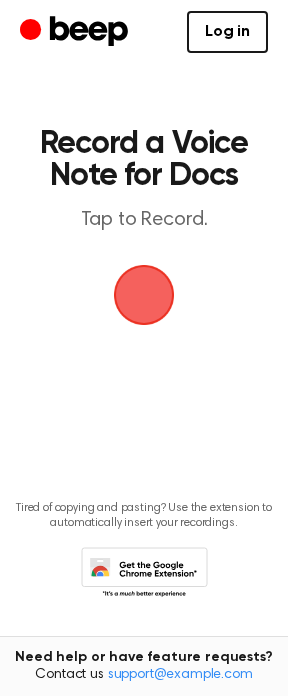 scroll, scrollTop: 0, scrollLeft: 0, axis: both 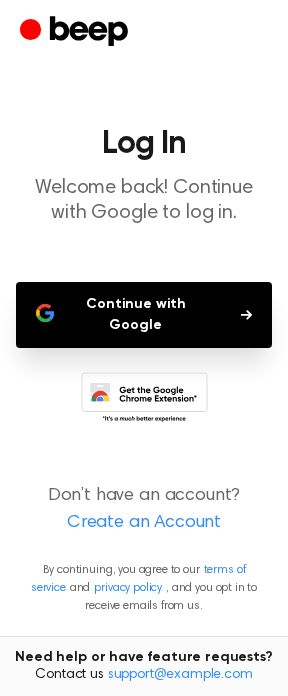 click on "Continue with Google" at bounding box center (144, 315) 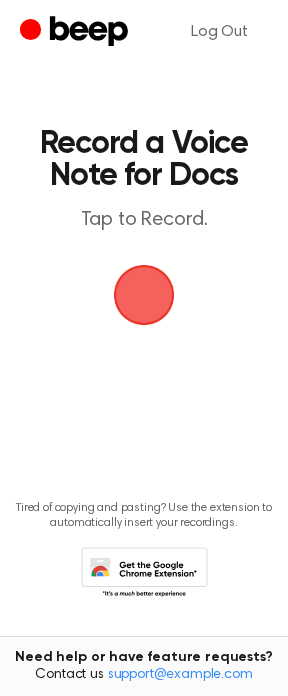 click at bounding box center [144, 295] 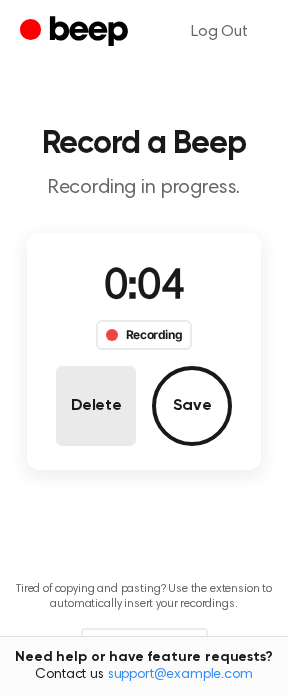 click on "Delete" at bounding box center [96, 406] 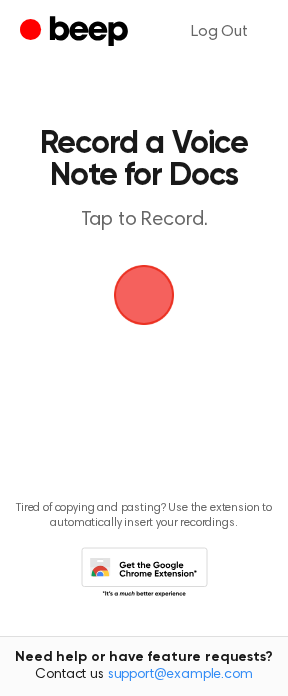click at bounding box center [144, 295] 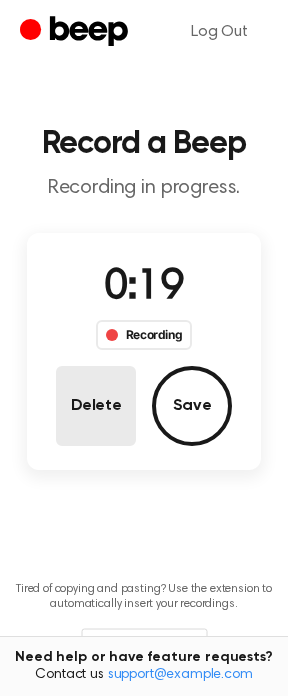 click on "Delete" at bounding box center [96, 406] 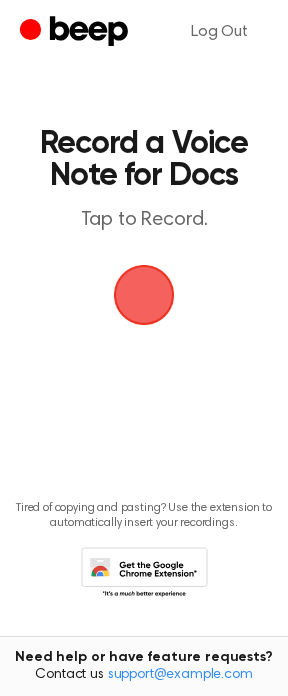 click at bounding box center (144, 295) 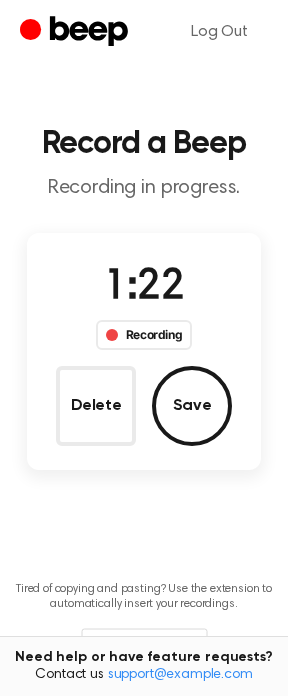 click on "Recording" at bounding box center [144, 335] 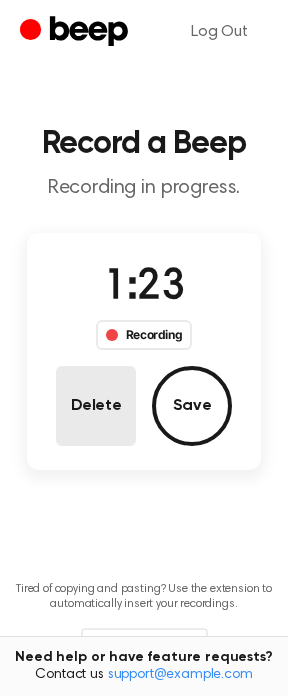click on "Delete" at bounding box center (96, 406) 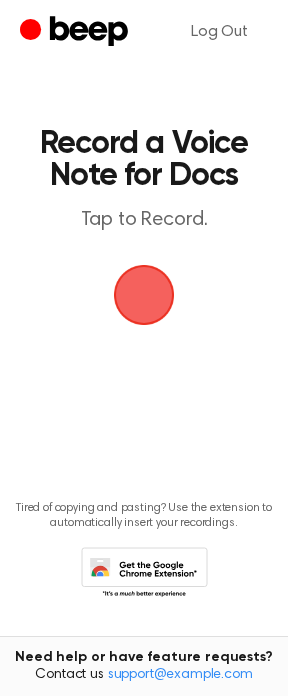 click at bounding box center [144, 295] 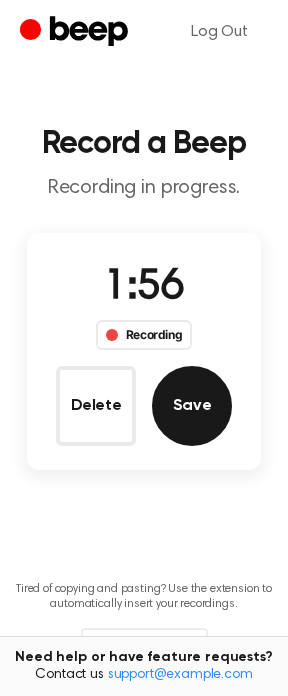 click on "Save" at bounding box center (192, 406) 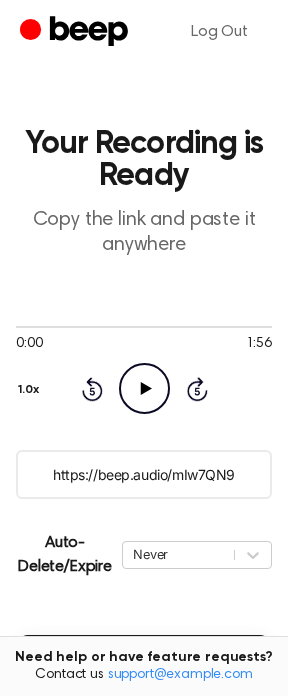 click on "Play Audio" 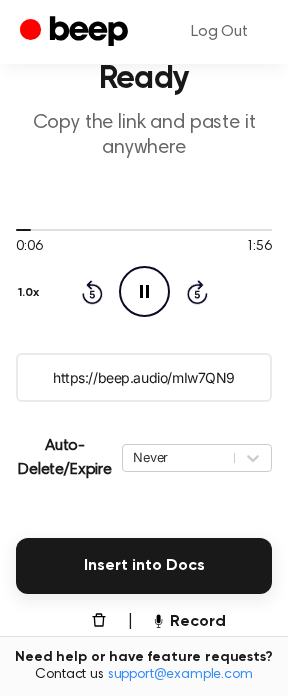scroll, scrollTop: 99, scrollLeft: 0, axis: vertical 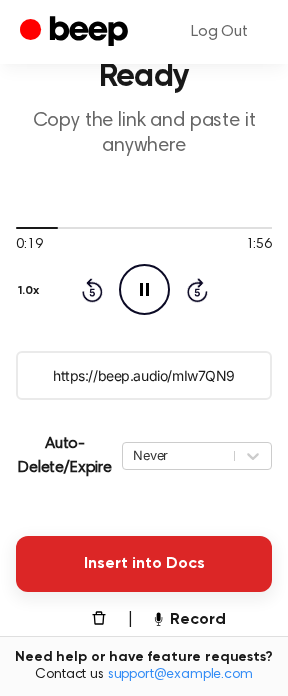 click on "Insert into Docs" at bounding box center (144, 564) 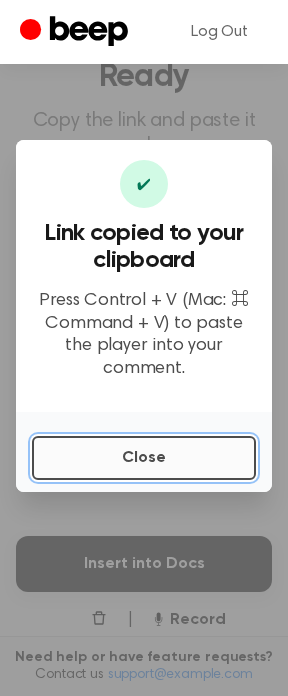 click on "Close" at bounding box center (144, 458) 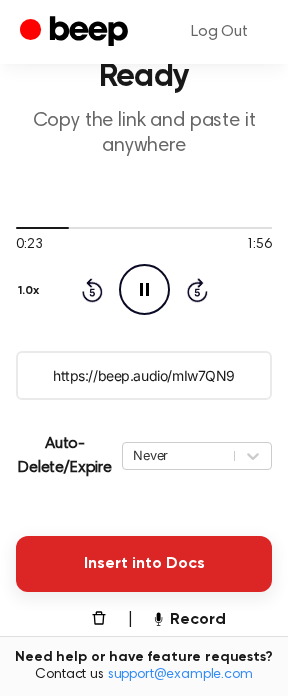 click on "Insert into Docs" at bounding box center (144, 564) 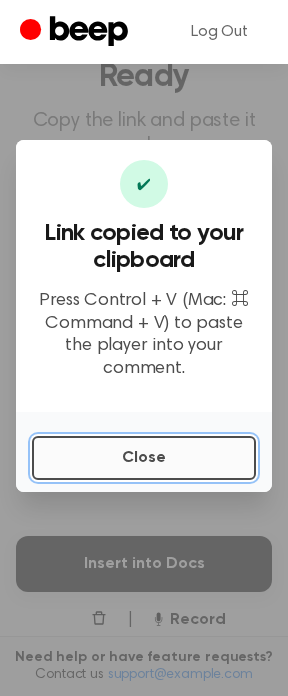 click on "Close" at bounding box center [144, 458] 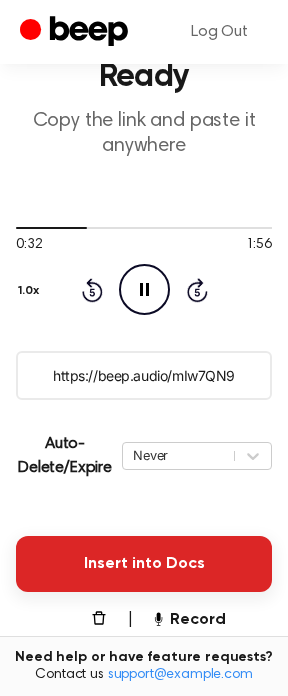click on "Insert into Docs" at bounding box center [144, 564] 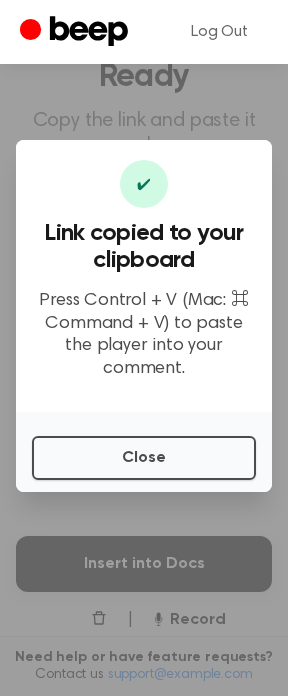 click on "Close" at bounding box center [144, 452] 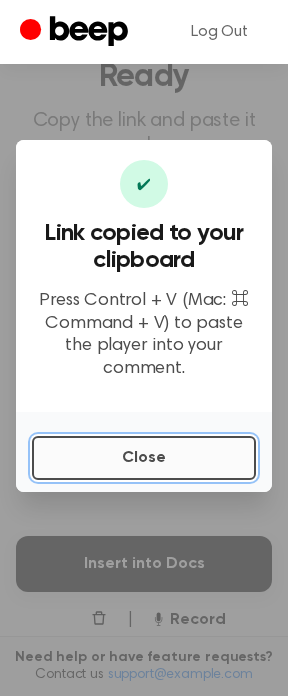 click on "Close" at bounding box center (144, 458) 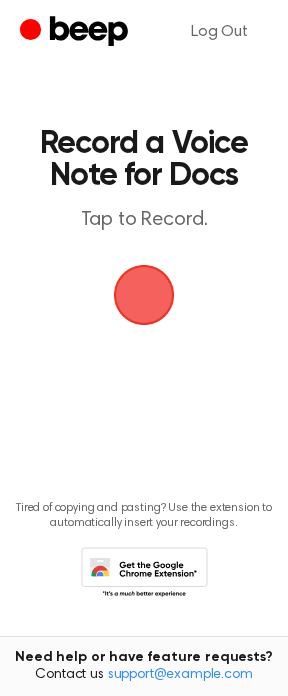 scroll, scrollTop: 0, scrollLeft: 0, axis: both 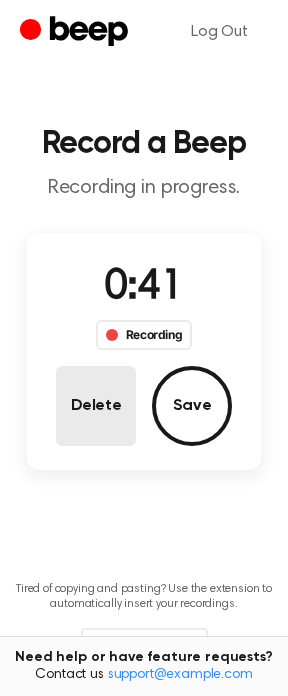 click on "Delete" at bounding box center [96, 406] 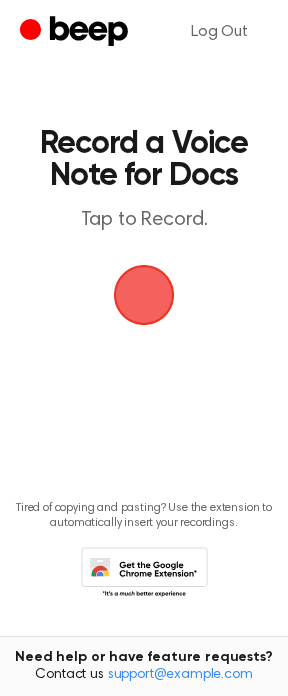 click at bounding box center (144, 295) 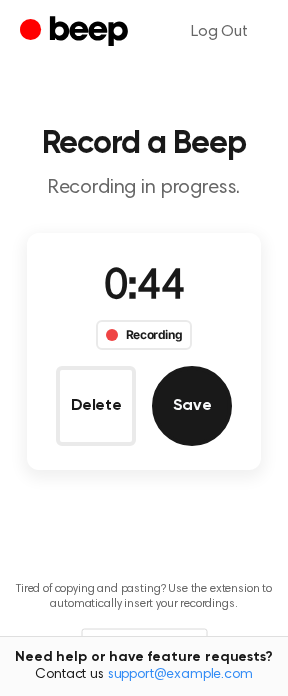 click on "Save" at bounding box center (192, 406) 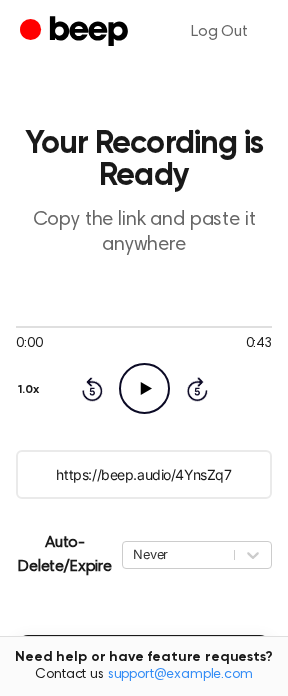 click on "Play Audio" 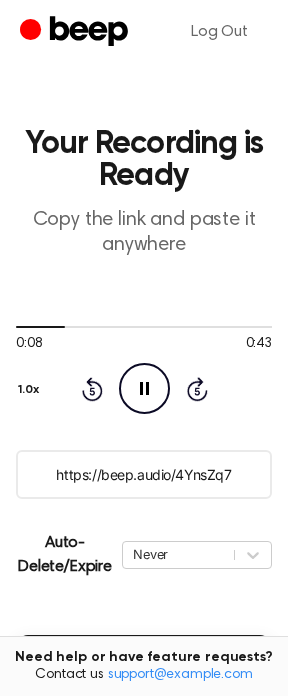 click on "Pause Audio" 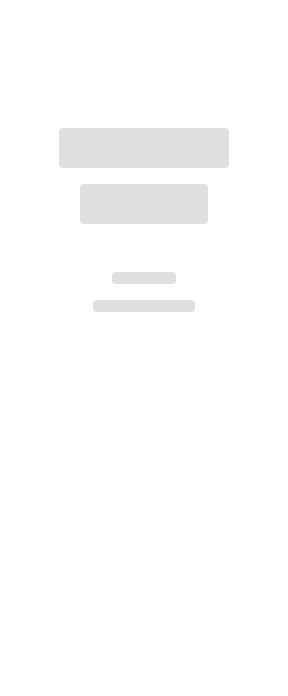 scroll, scrollTop: 0, scrollLeft: 0, axis: both 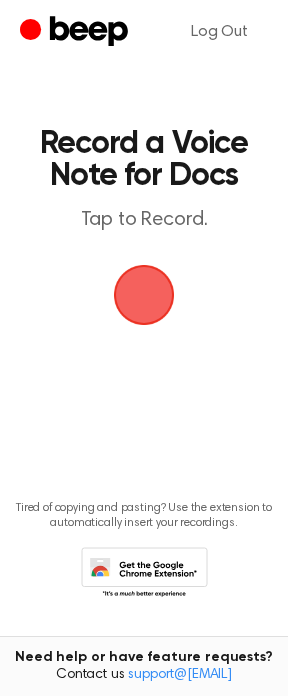 click at bounding box center (144, 295) 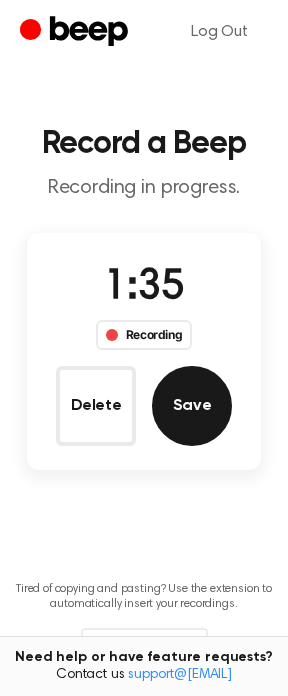 click on "Save" at bounding box center (192, 406) 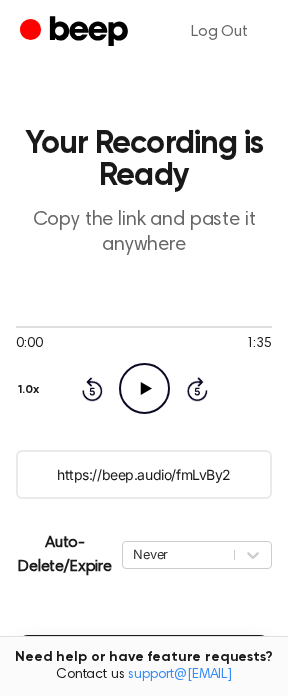 click on "Play Audio" 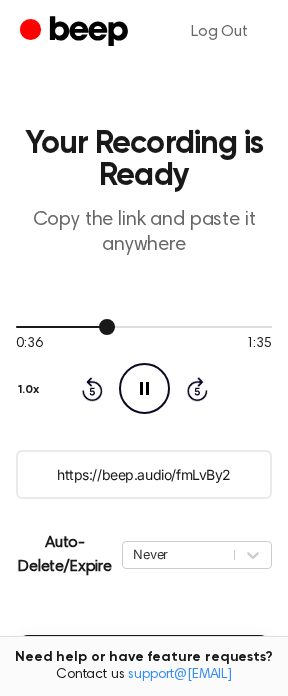 click at bounding box center (144, 326) 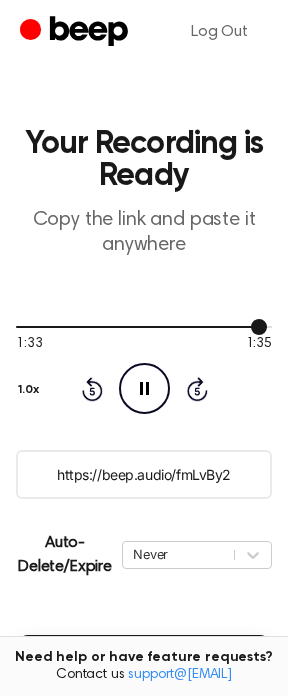 drag, startPoint x: 262, startPoint y: 329, endPoint x: 94, endPoint y: 333, distance: 168.0476 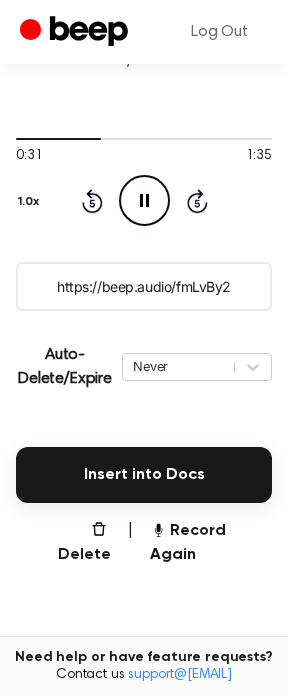 scroll, scrollTop: 194, scrollLeft: 0, axis: vertical 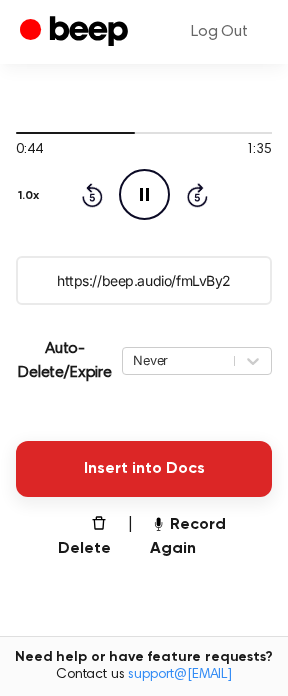 click on "Insert into Docs" at bounding box center [144, 469] 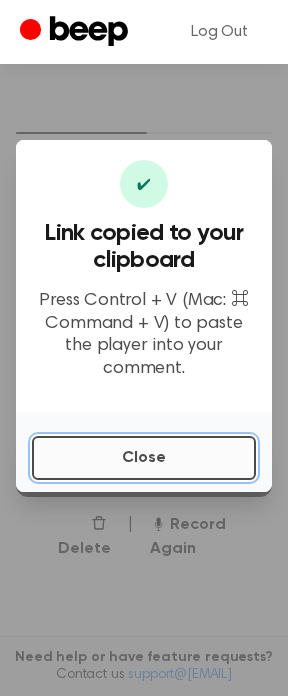 click on "Close" at bounding box center (144, 458) 